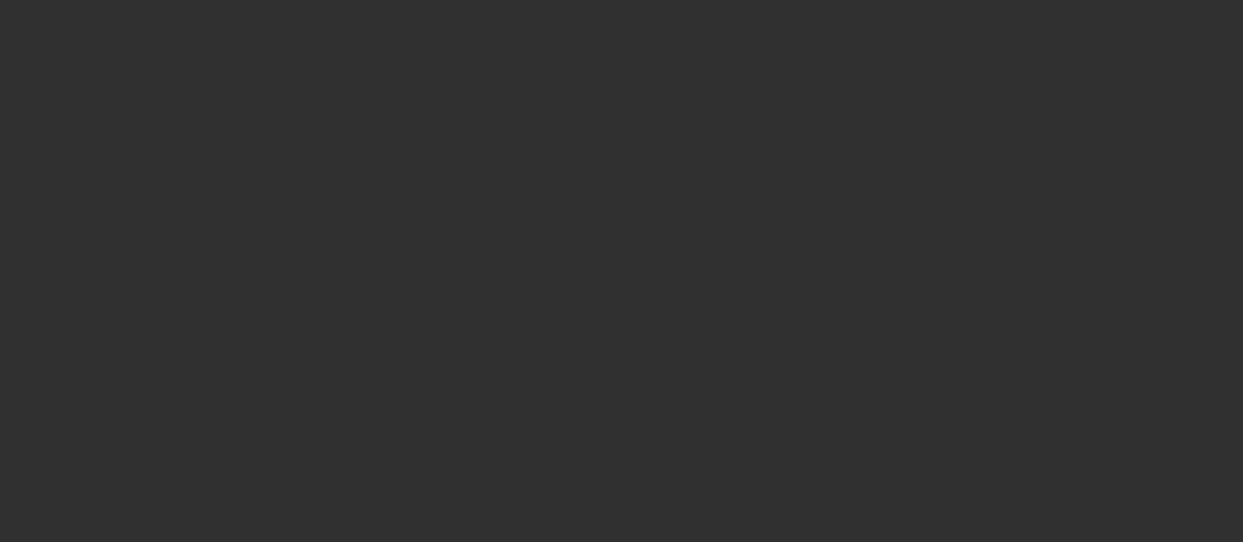 scroll, scrollTop: 0, scrollLeft: 0, axis: both 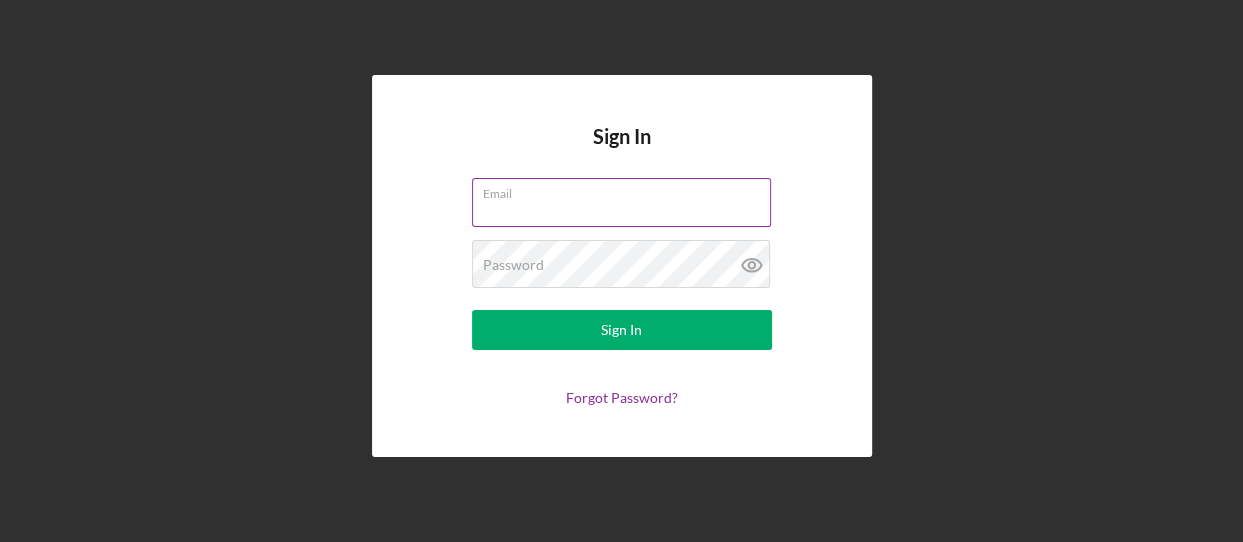 click on "Email" at bounding box center [621, 202] 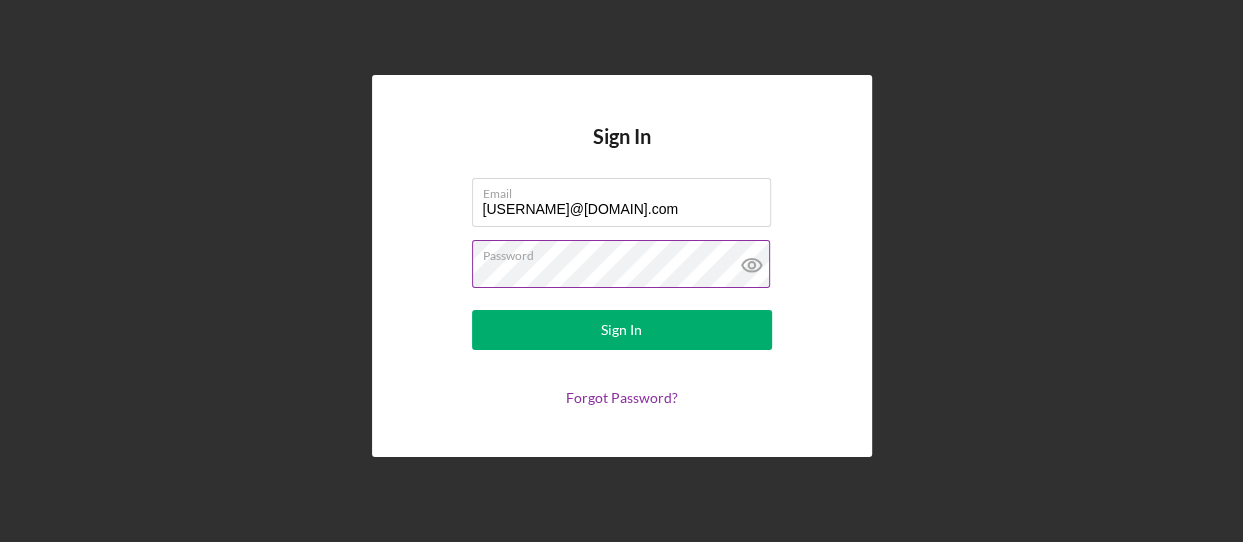 click 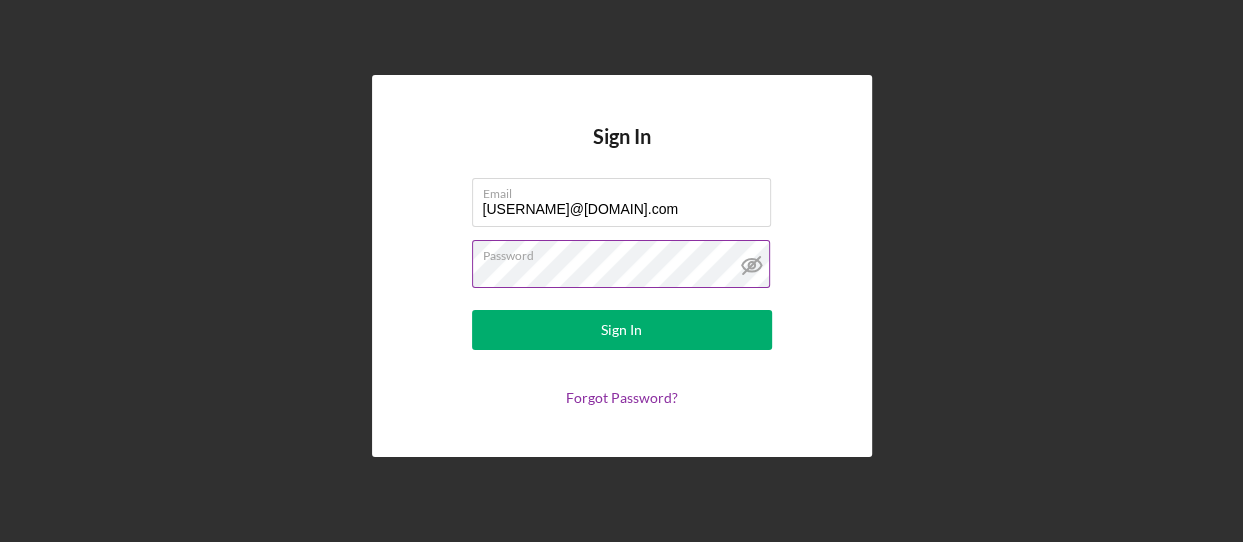 click 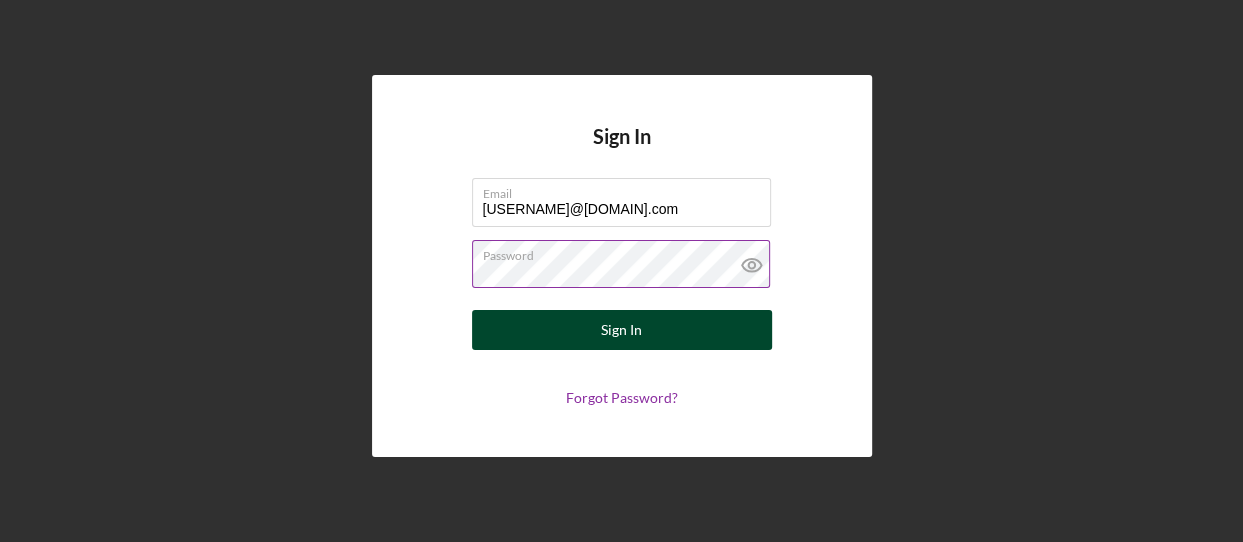 click on "Sign In" at bounding box center [621, 330] 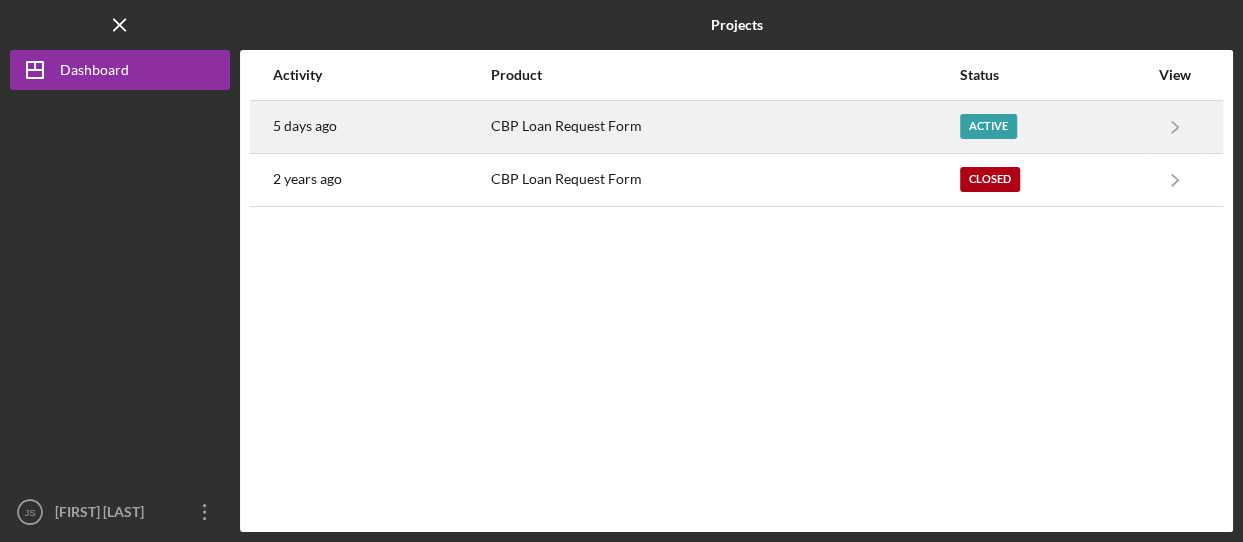 click on "Active" at bounding box center [1054, 127] 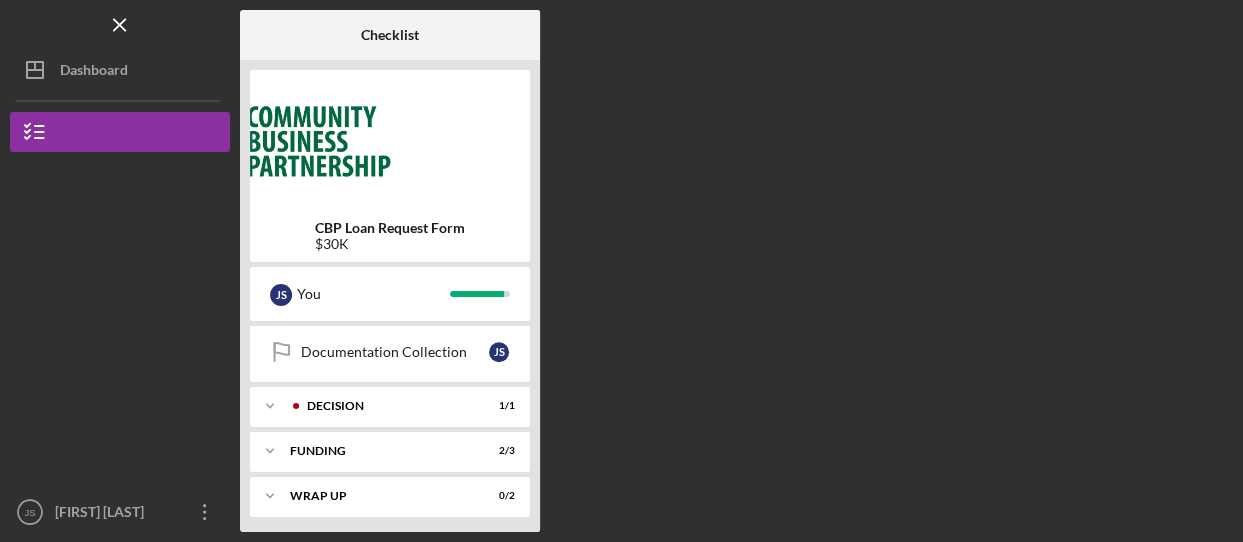 scroll, scrollTop: 1080, scrollLeft: 0, axis: vertical 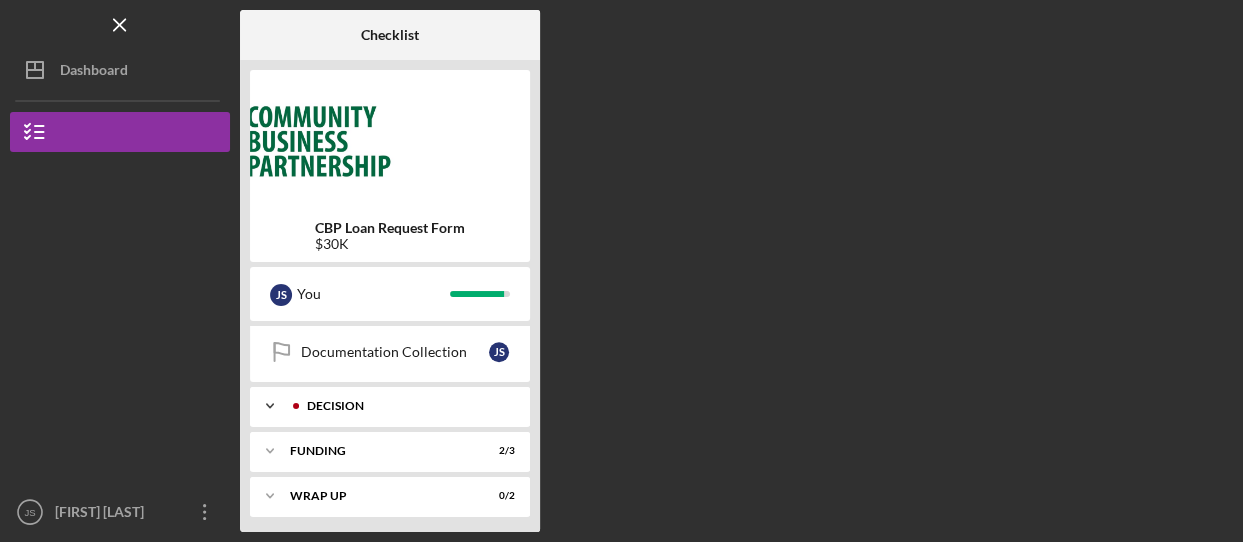 click on "Decision" at bounding box center [406, 406] 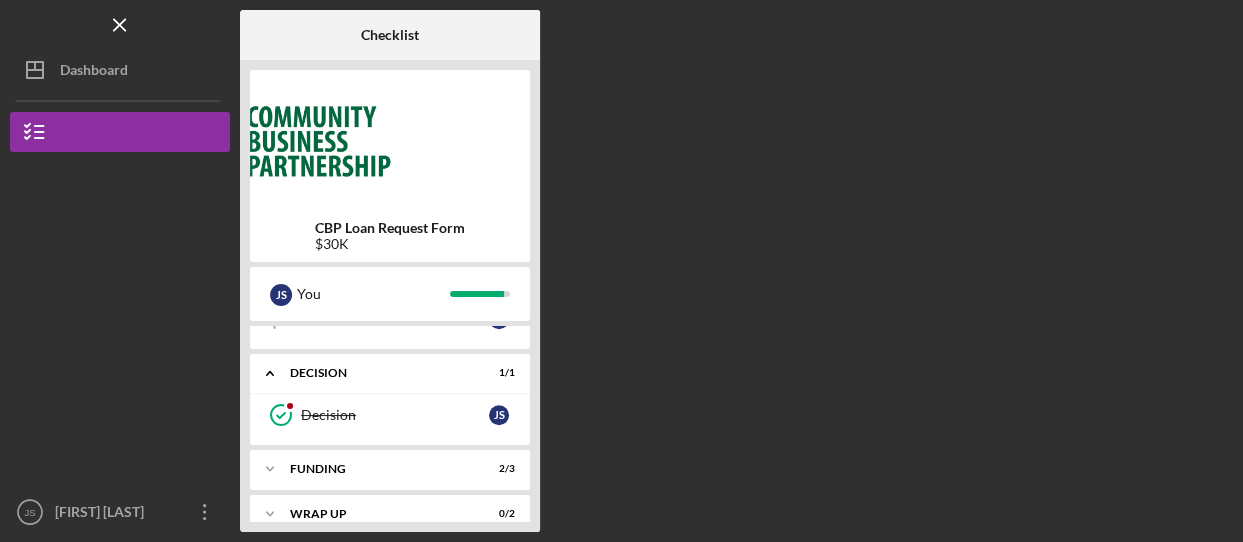 scroll, scrollTop: 1130, scrollLeft: 0, axis: vertical 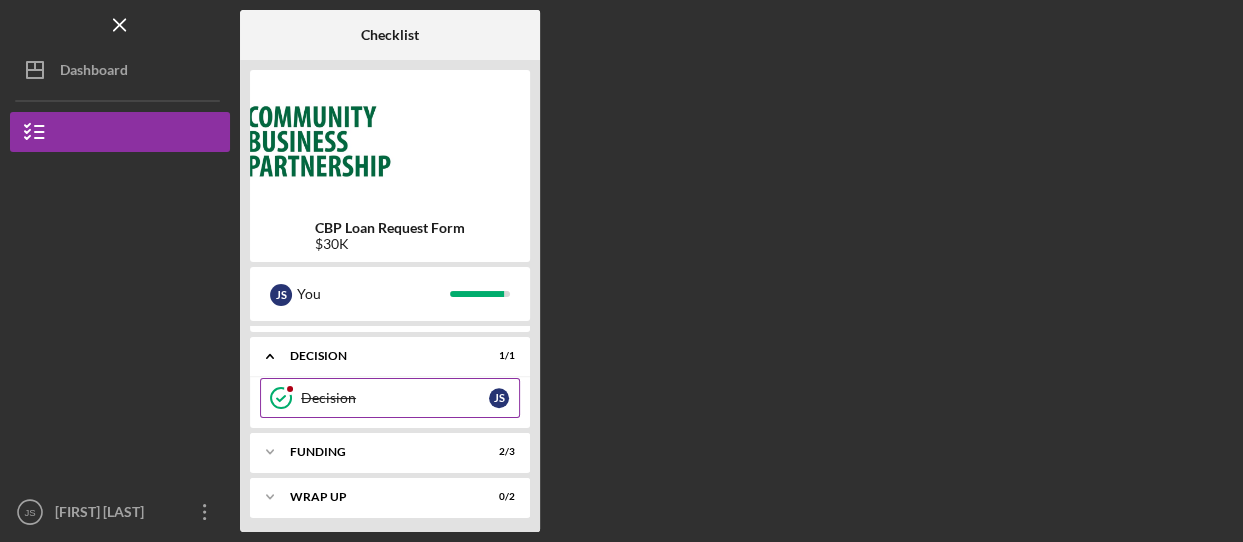 click on "Decision" at bounding box center [395, 398] 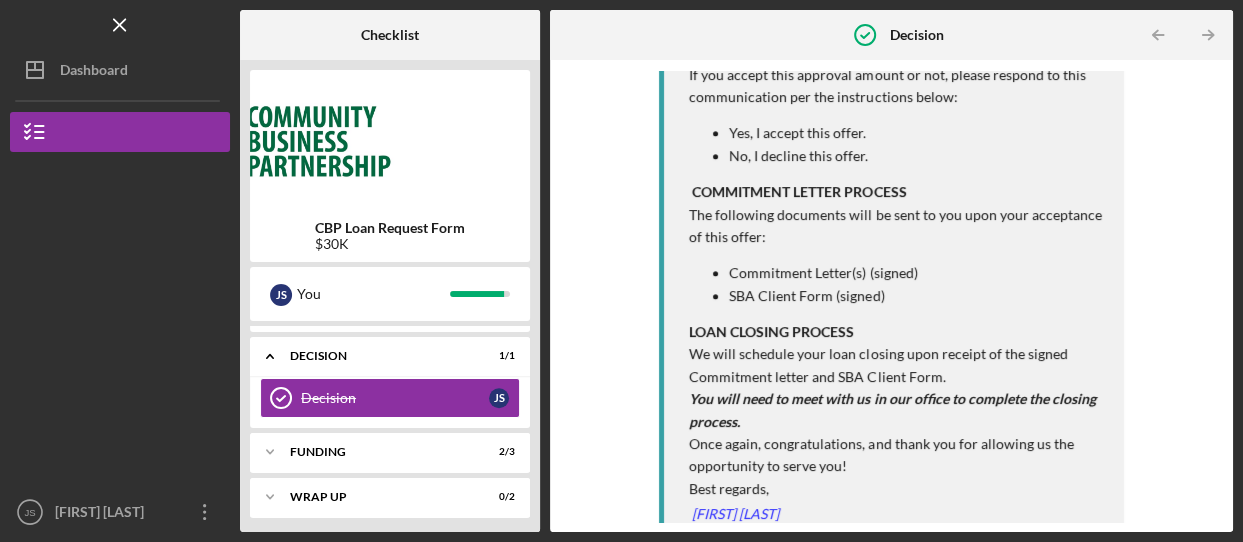scroll, scrollTop: 737, scrollLeft: 0, axis: vertical 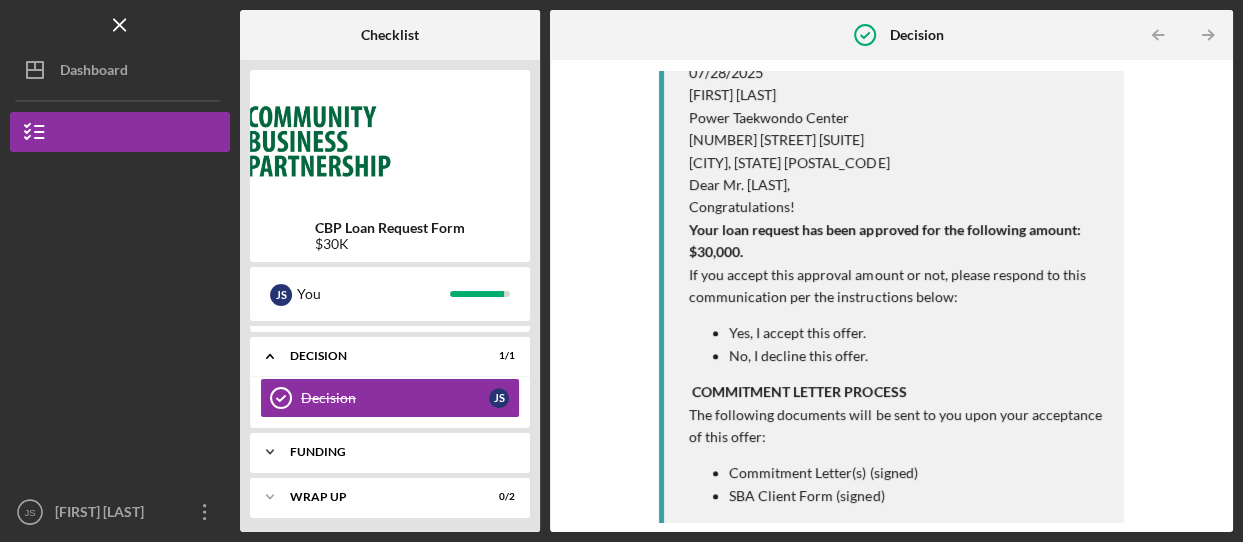 click on "Funding" at bounding box center (397, 452) 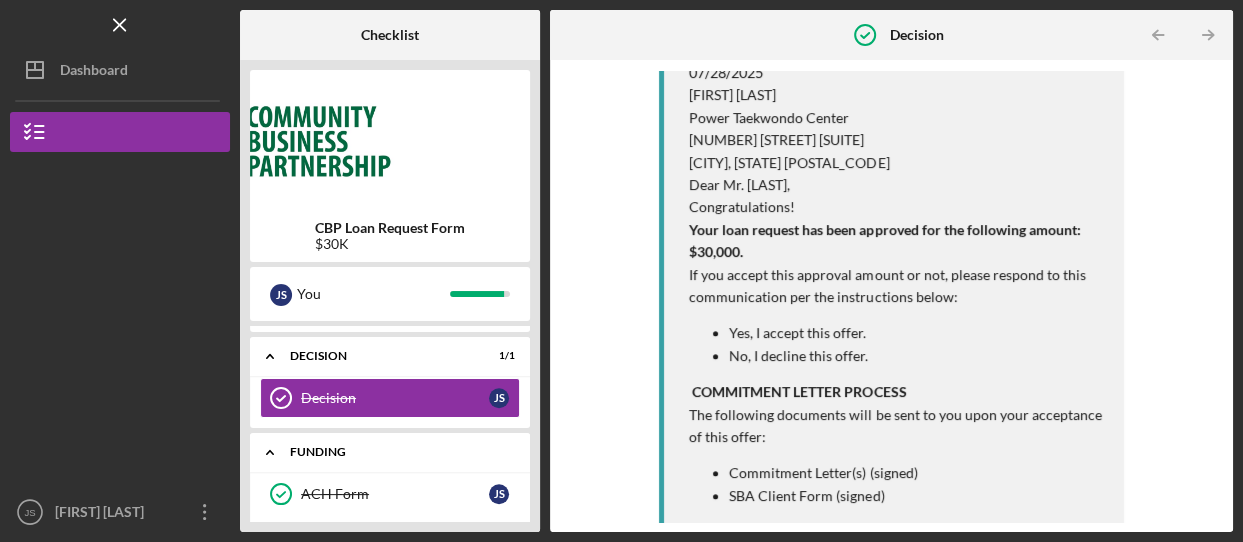 scroll, scrollTop: 1230, scrollLeft: 0, axis: vertical 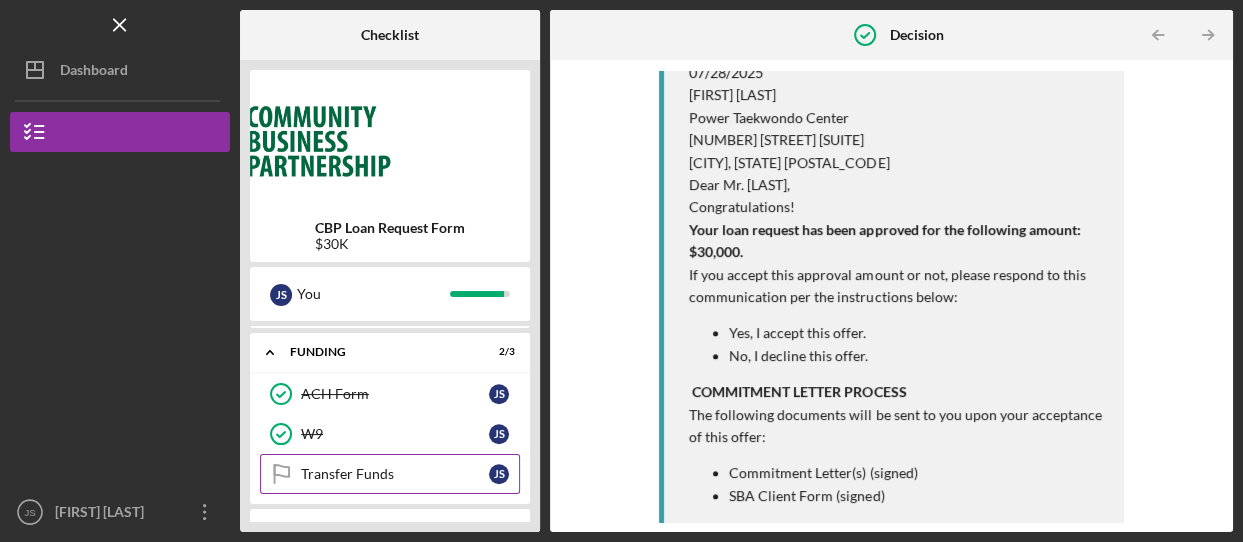 click on "Transfer Funds" at bounding box center [395, 474] 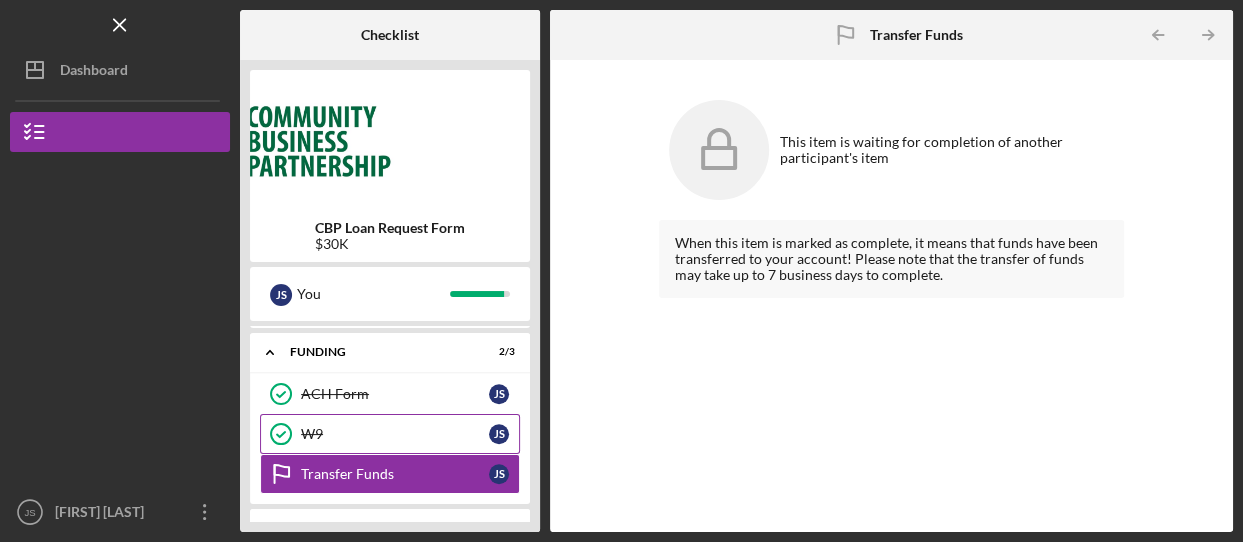 click on "W9" at bounding box center [395, 434] 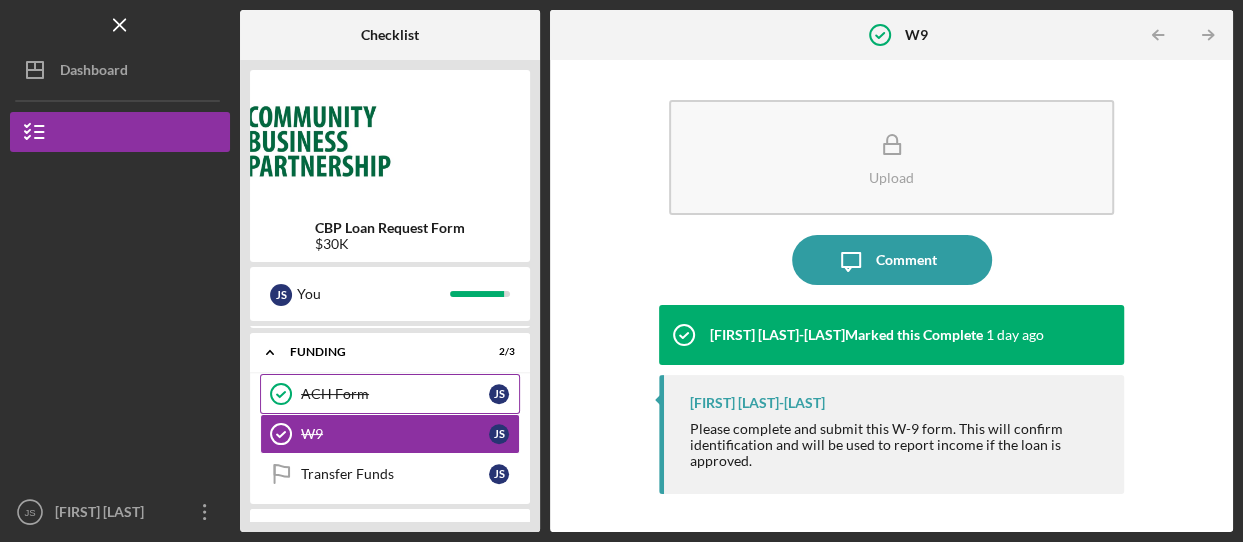 click on "ACH Form" at bounding box center (395, 394) 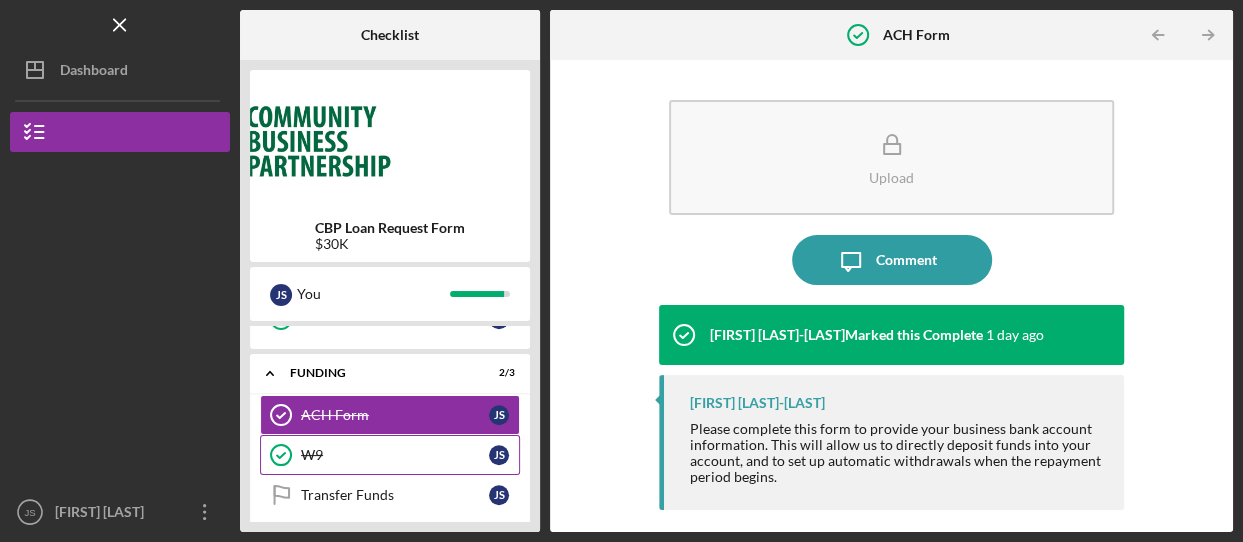 scroll, scrollTop: 1161, scrollLeft: 0, axis: vertical 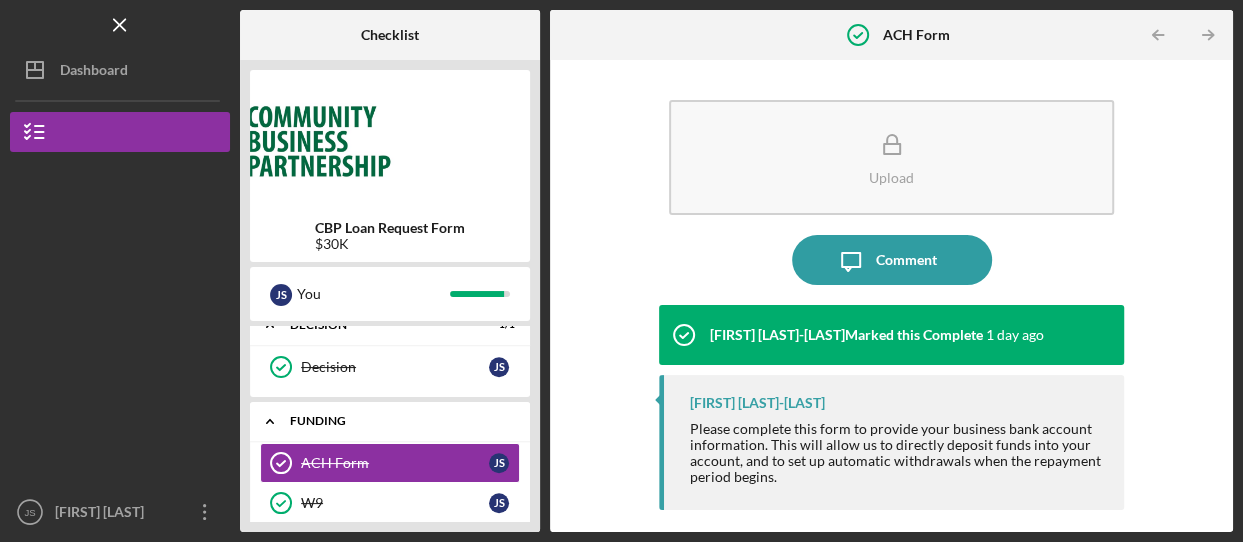 click on "Funding" at bounding box center [397, 421] 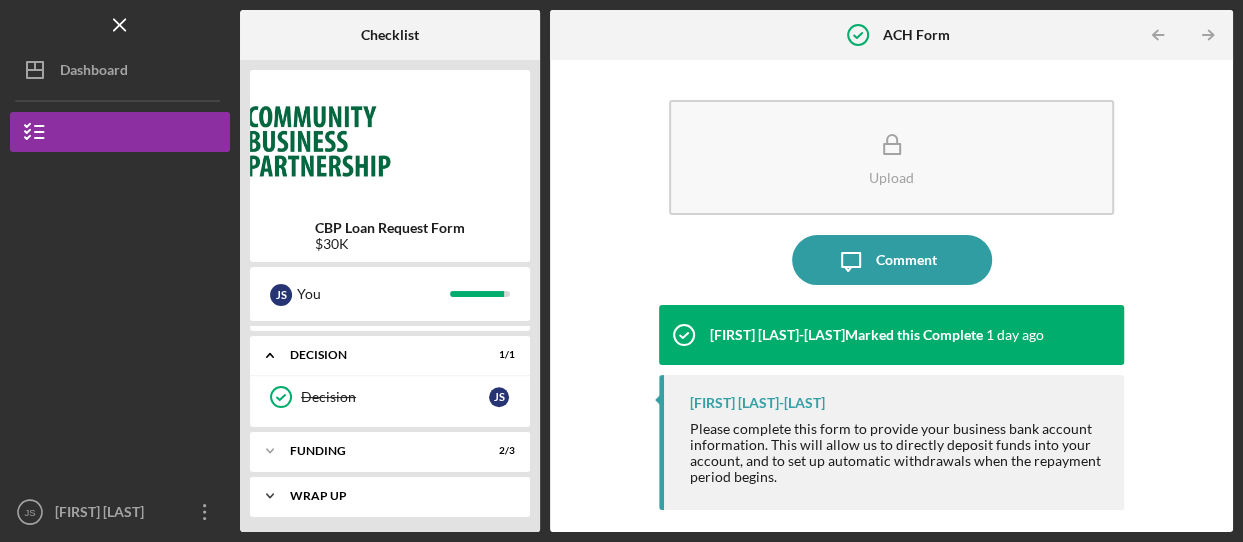 click on "Wrap up" at bounding box center [397, 496] 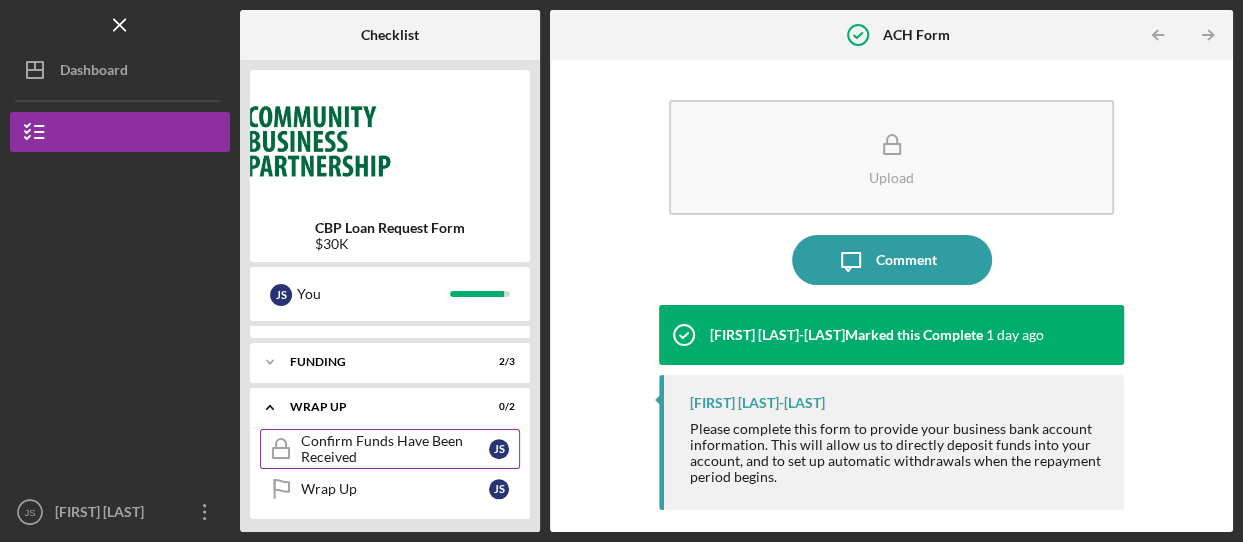 scroll, scrollTop: 1221, scrollLeft: 0, axis: vertical 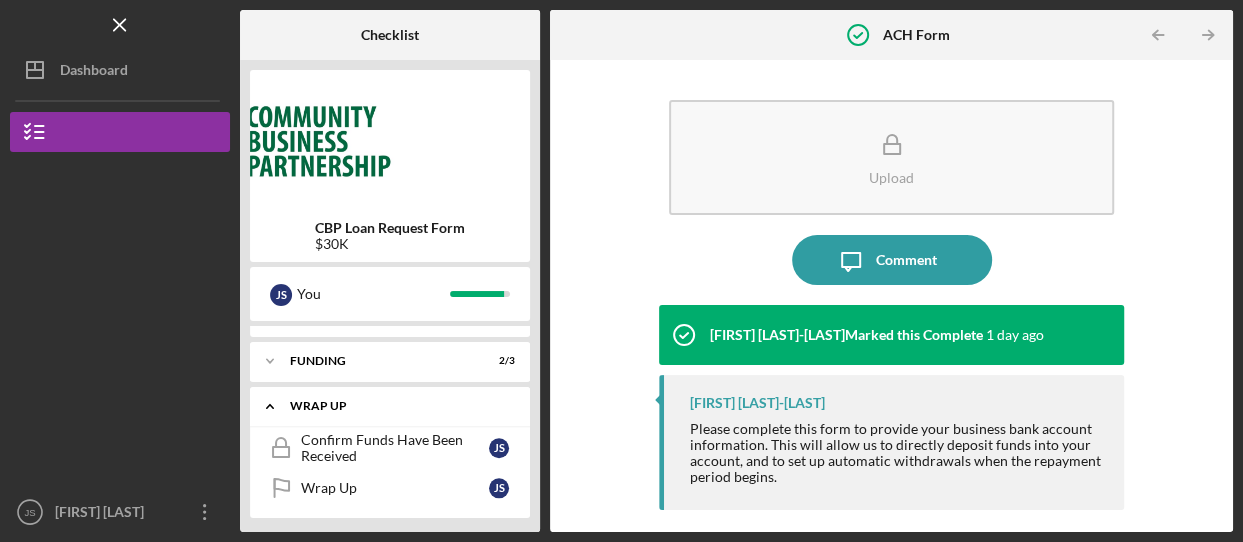 click on "Wrap up" at bounding box center (397, 406) 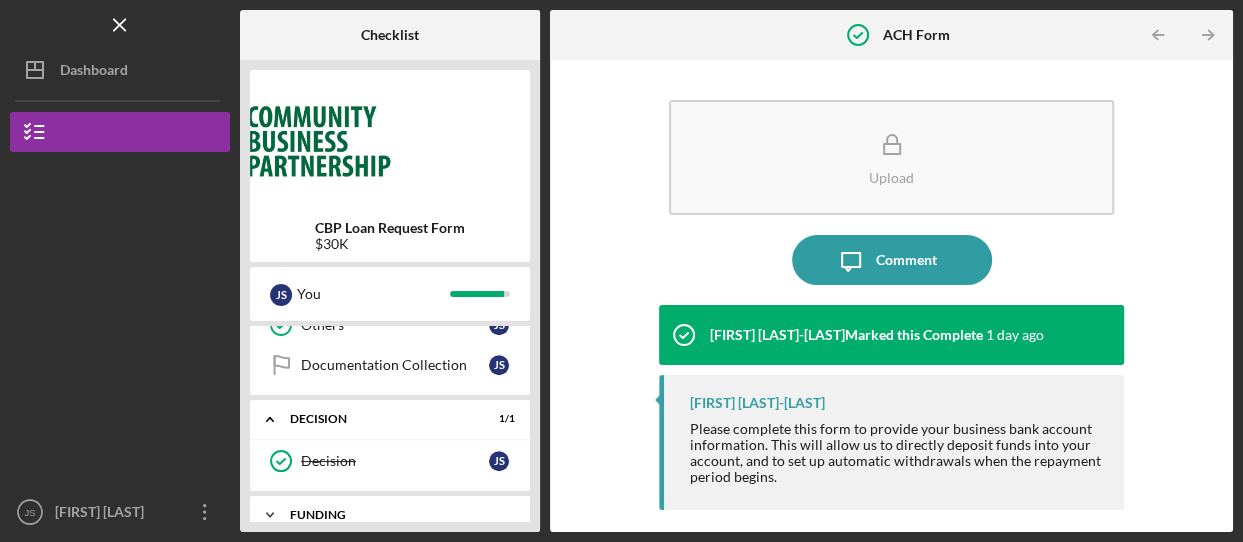 scroll, scrollTop: 1031, scrollLeft: 0, axis: vertical 